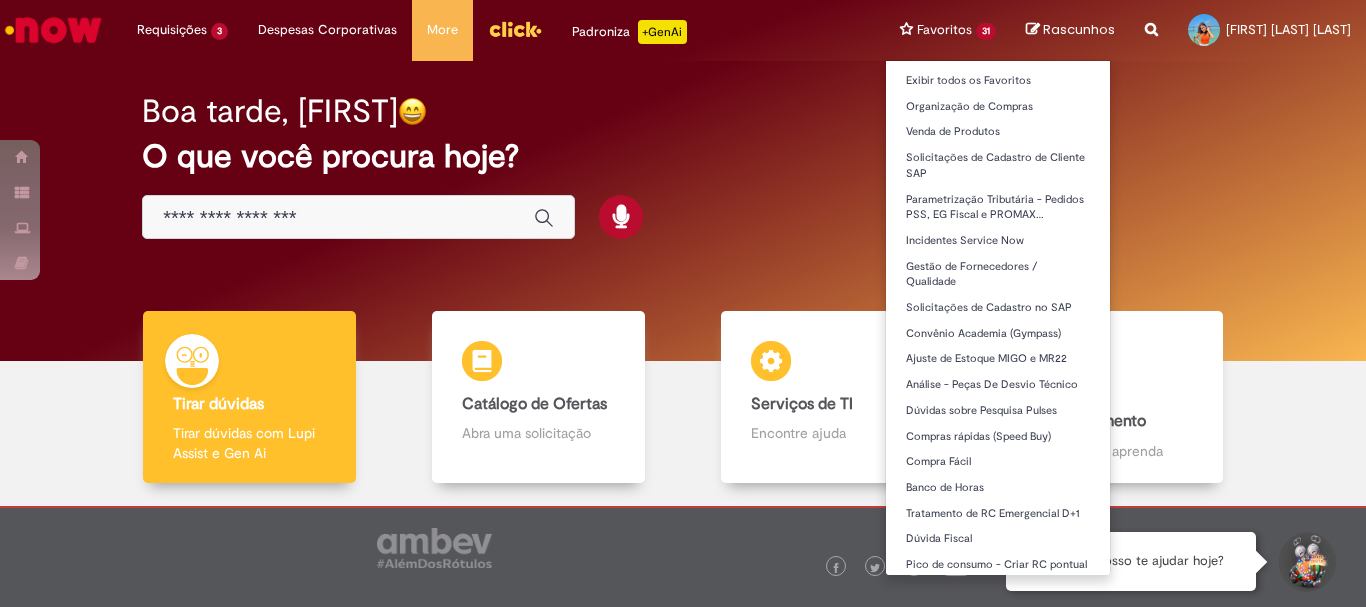 scroll, scrollTop: 0, scrollLeft: 0, axis: both 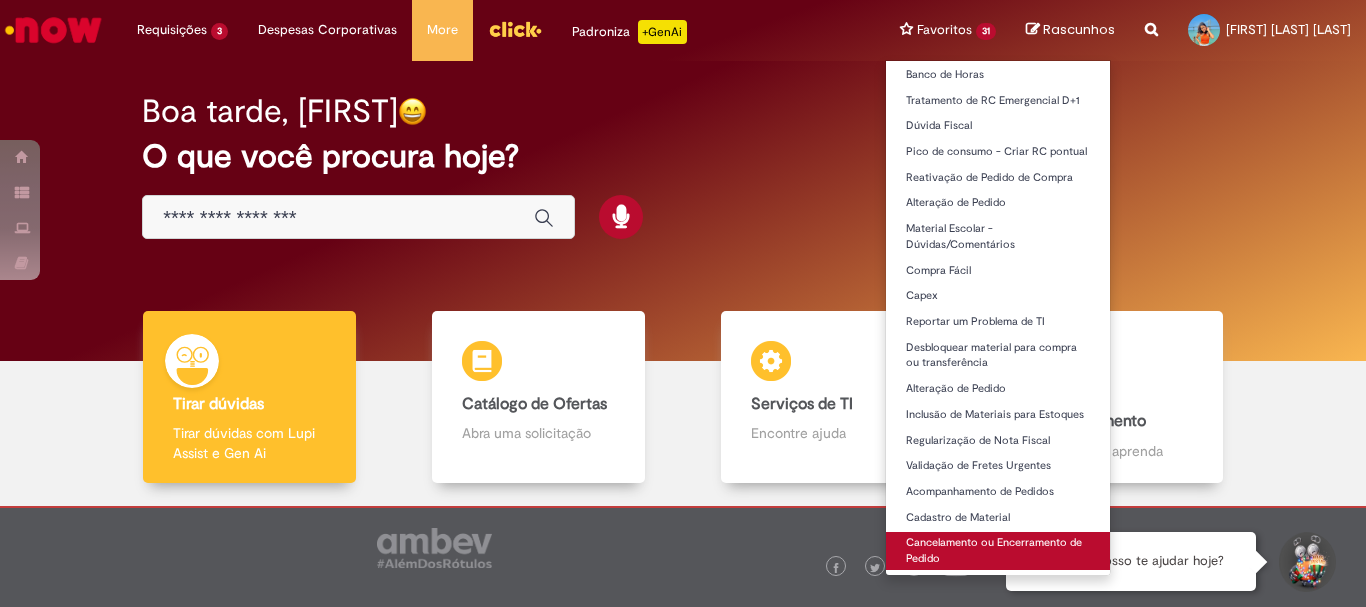 click on "Cancelamento ou Encerramento de Pedido" at bounding box center (998, 550) 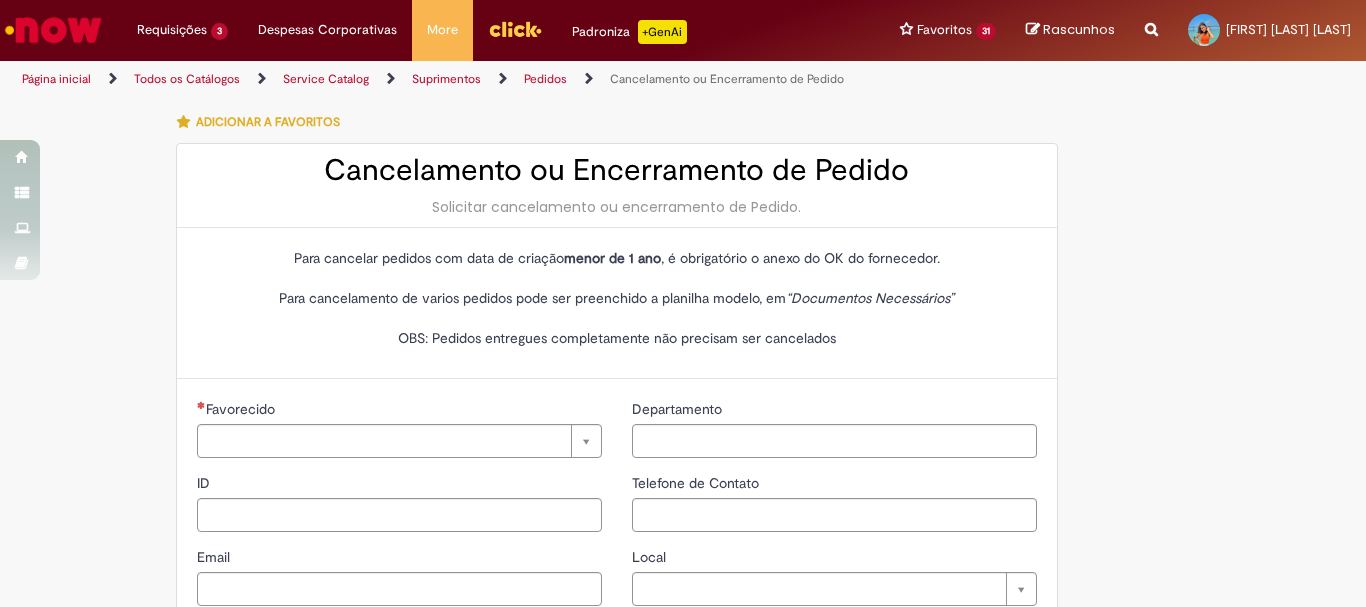 type on "********" 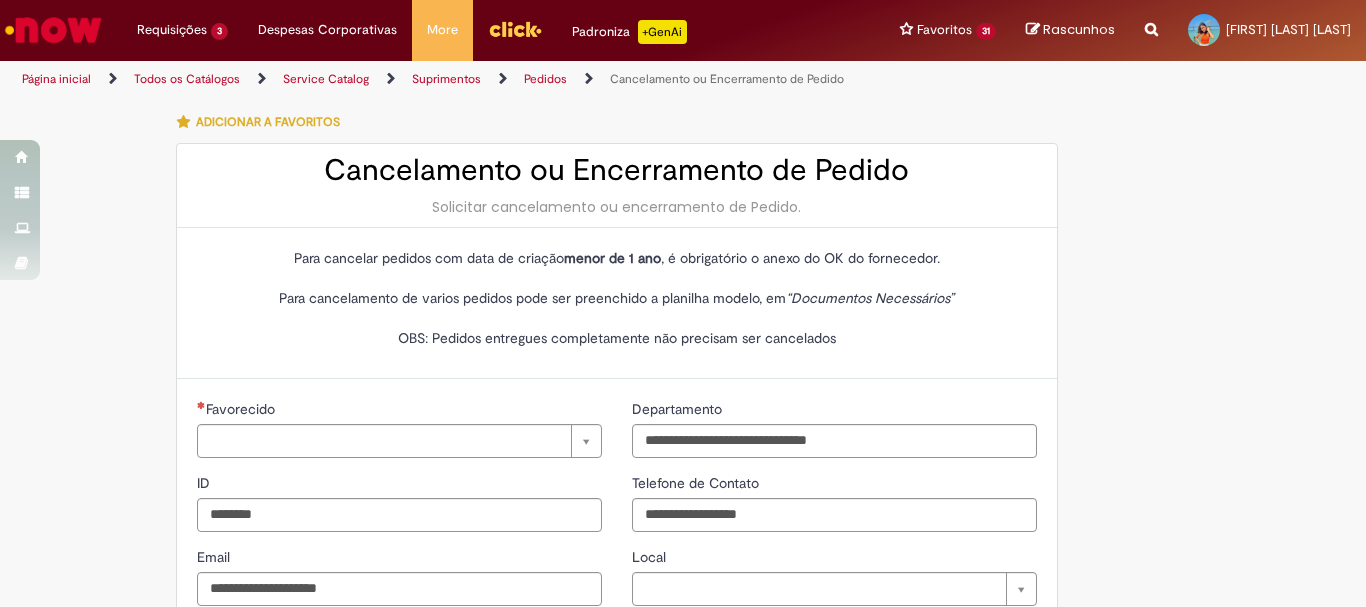 type on "**********" 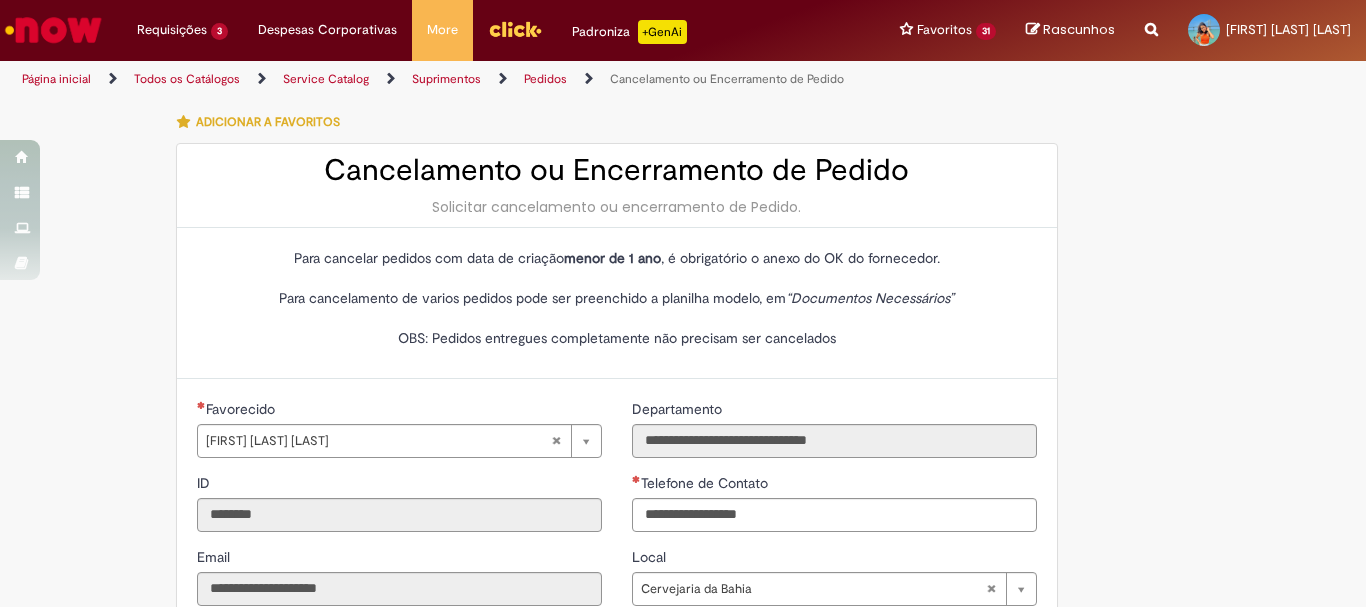 type on "**********" 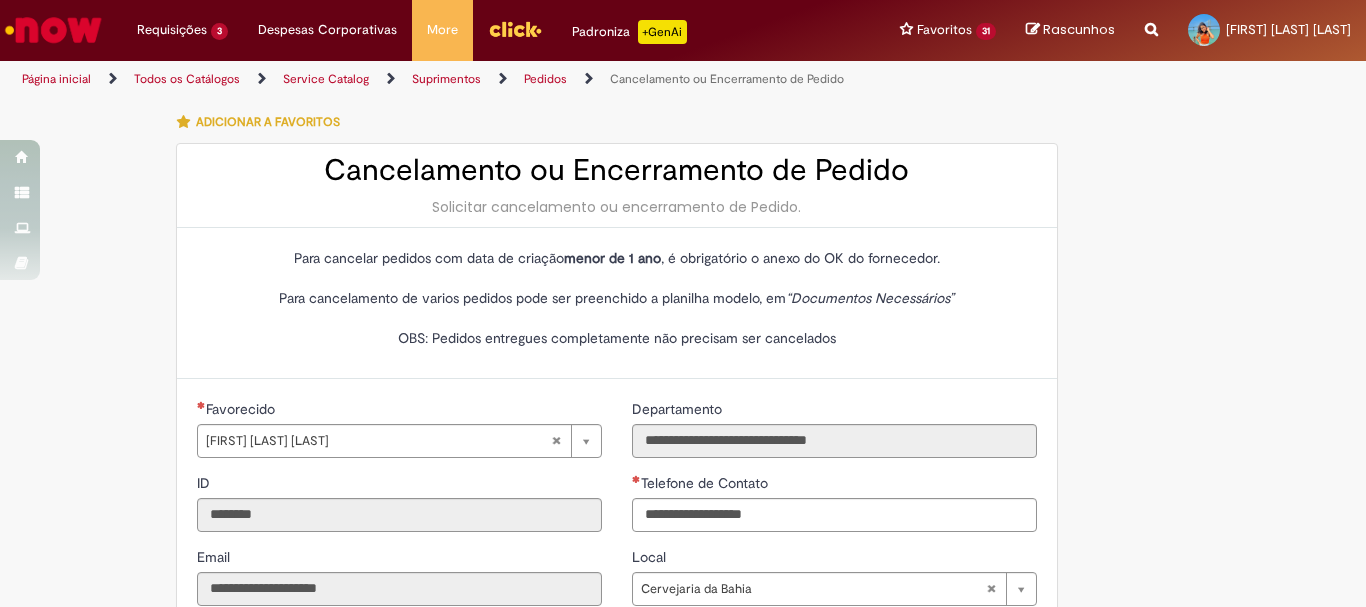 type on "**********" 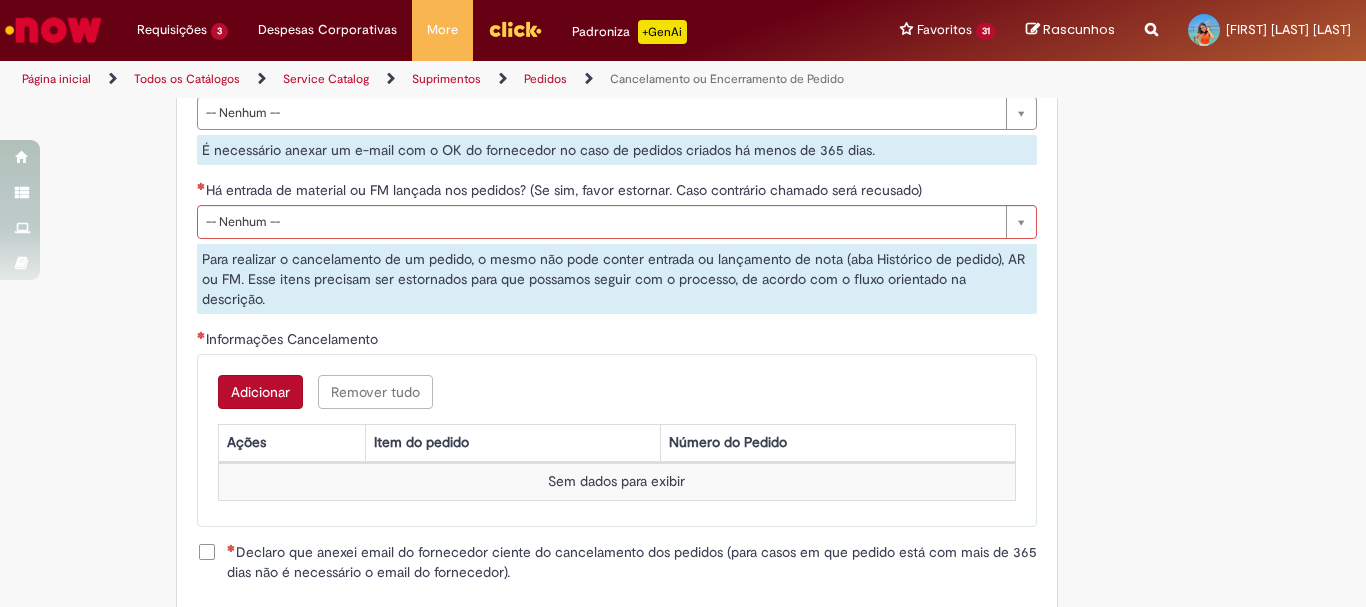 scroll, scrollTop: 600, scrollLeft: 0, axis: vertical 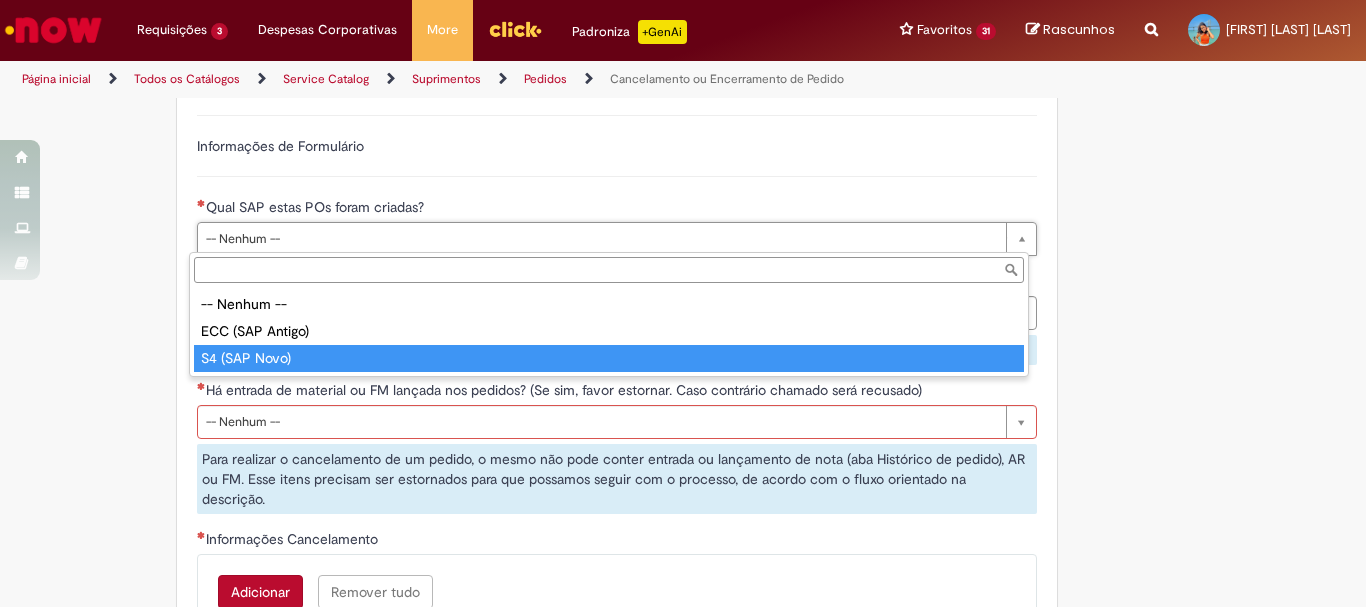 type on "**********" 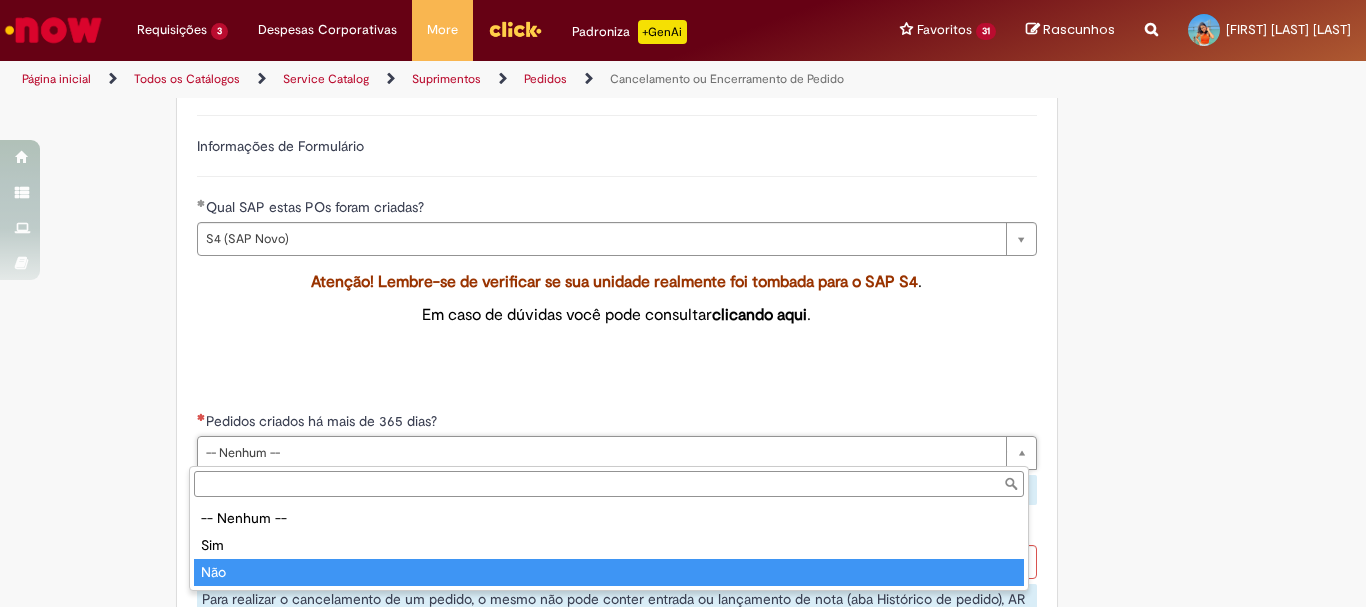 type on "***" 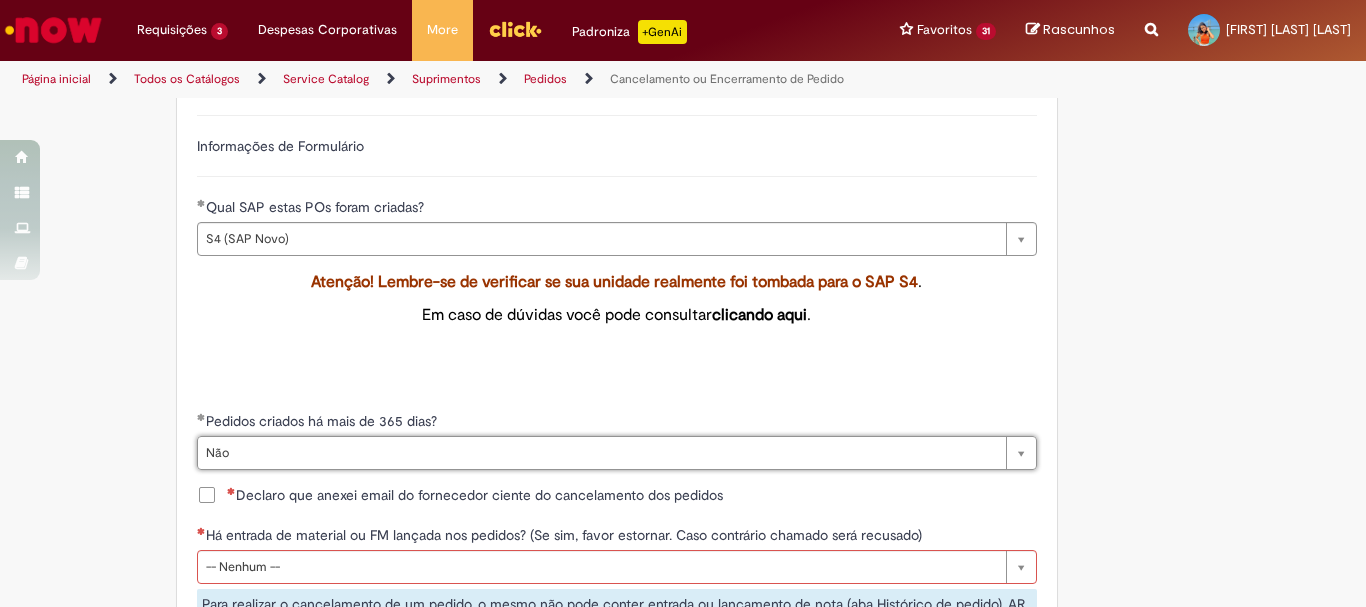 scroll, scrollTop: 800, scrollLeft: 0, axis: vertical 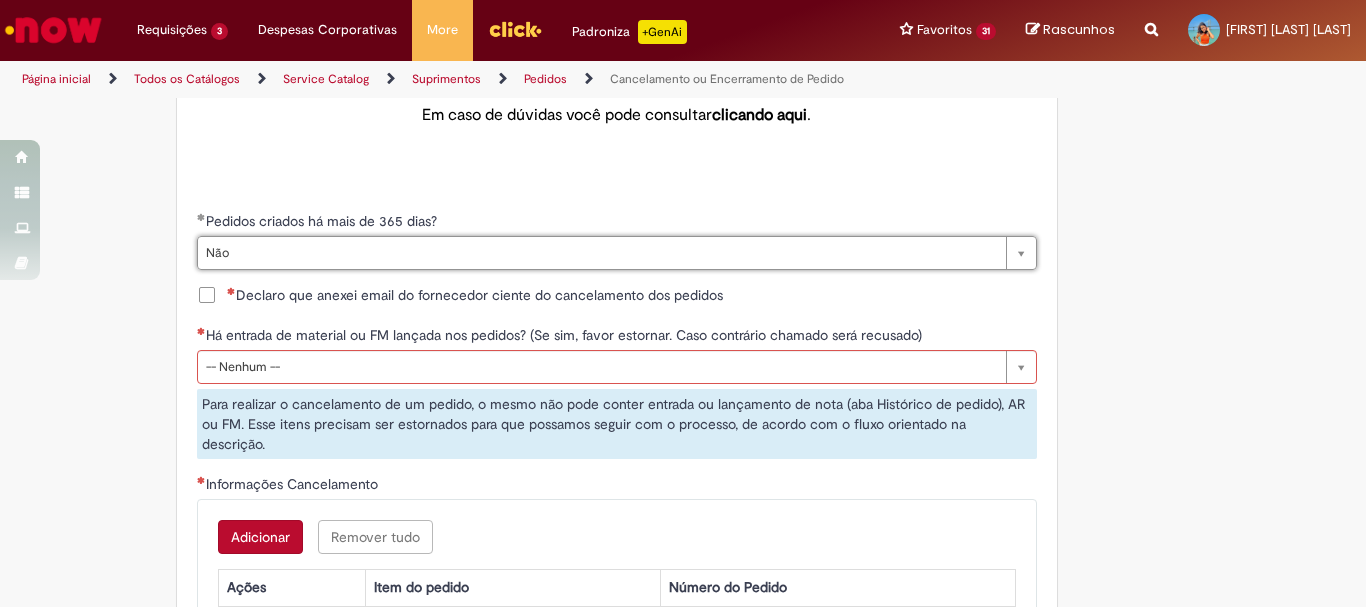 click on "**********" at bounding box center (617, 321) 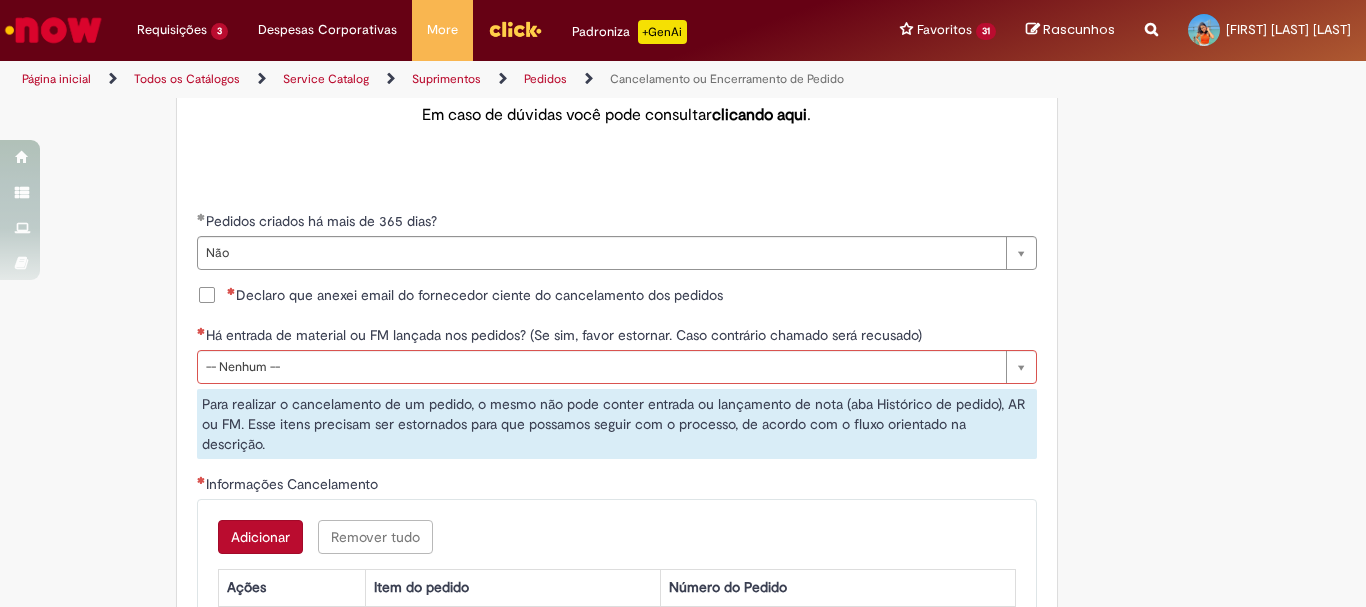 drag, startPoint x: 207, startPoint y: 287, endPoint x: 233, endPoint y: 327, distance: 47.707443 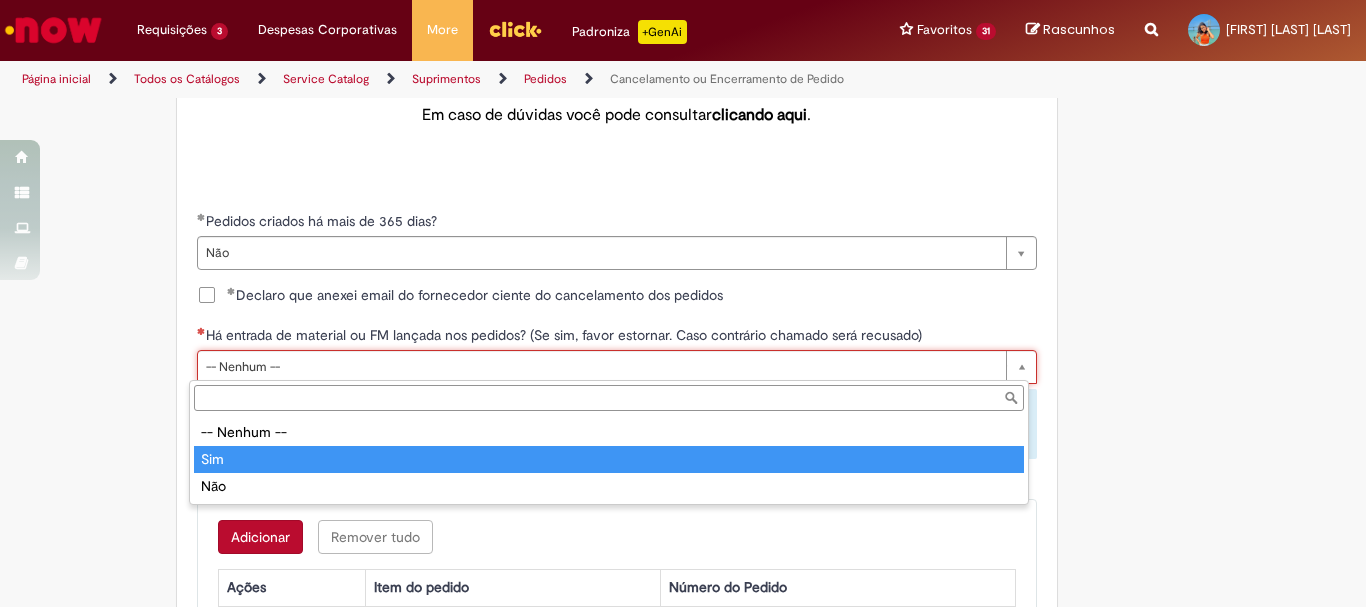 type on "***" 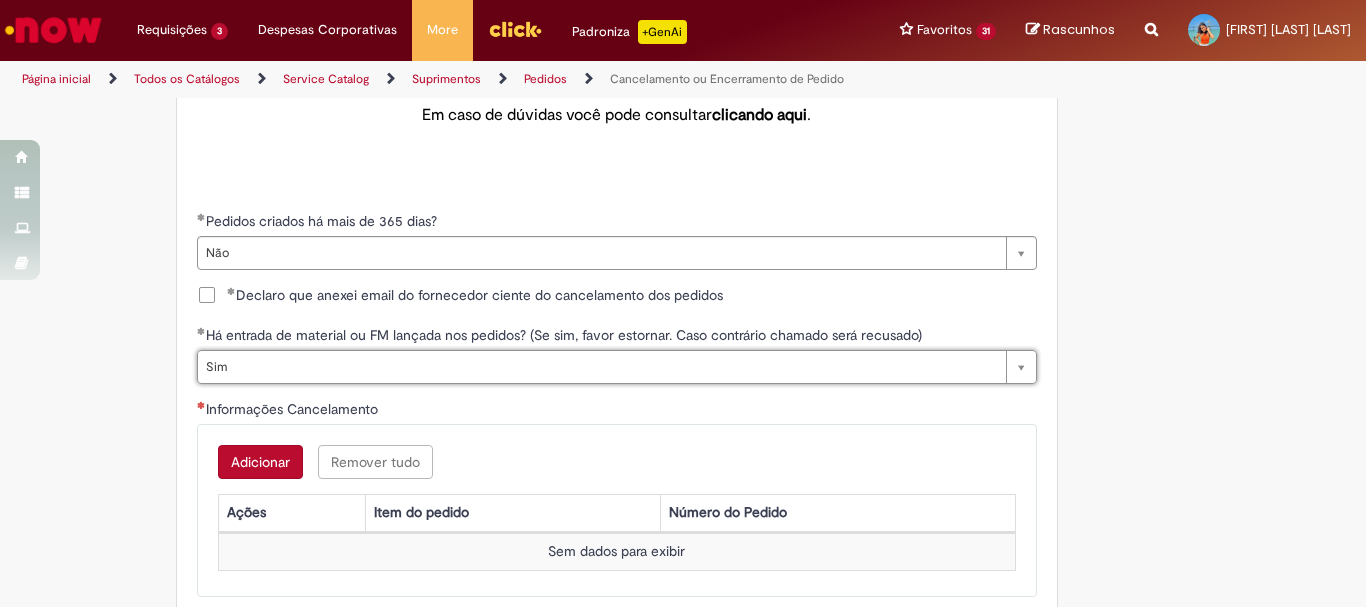 scroll, scrollTop: 900, scrollLeft: 0, axis: vertical 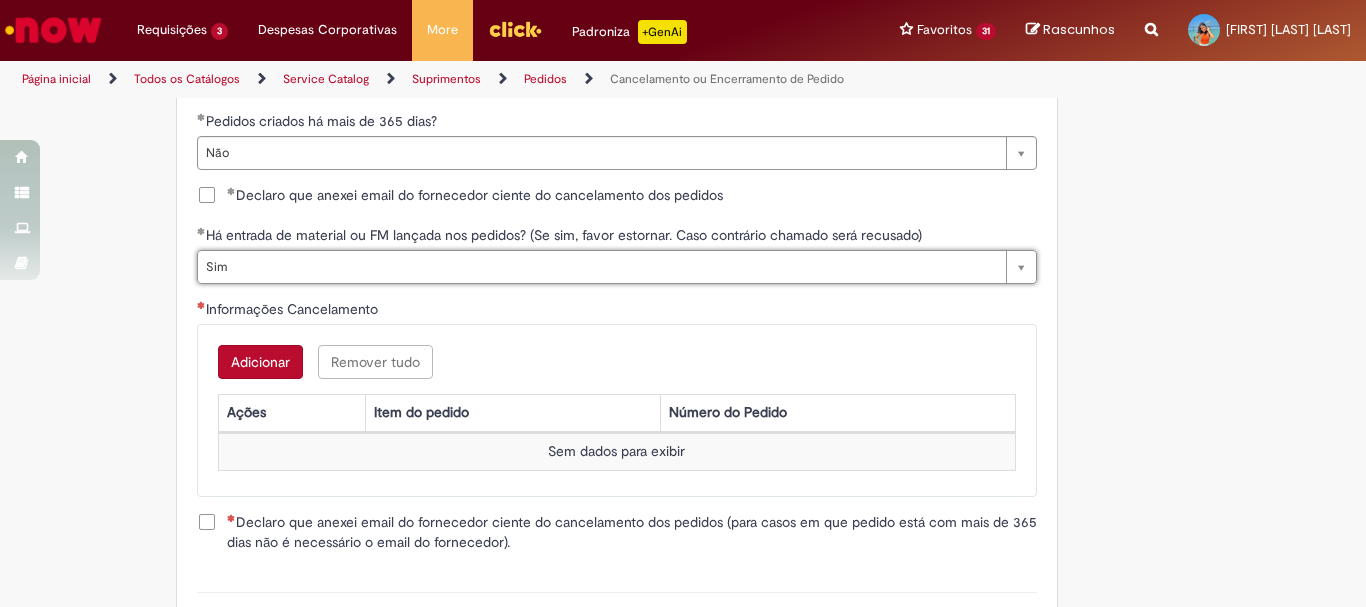 click on "Adicionar" at bounding box center [260, 362] 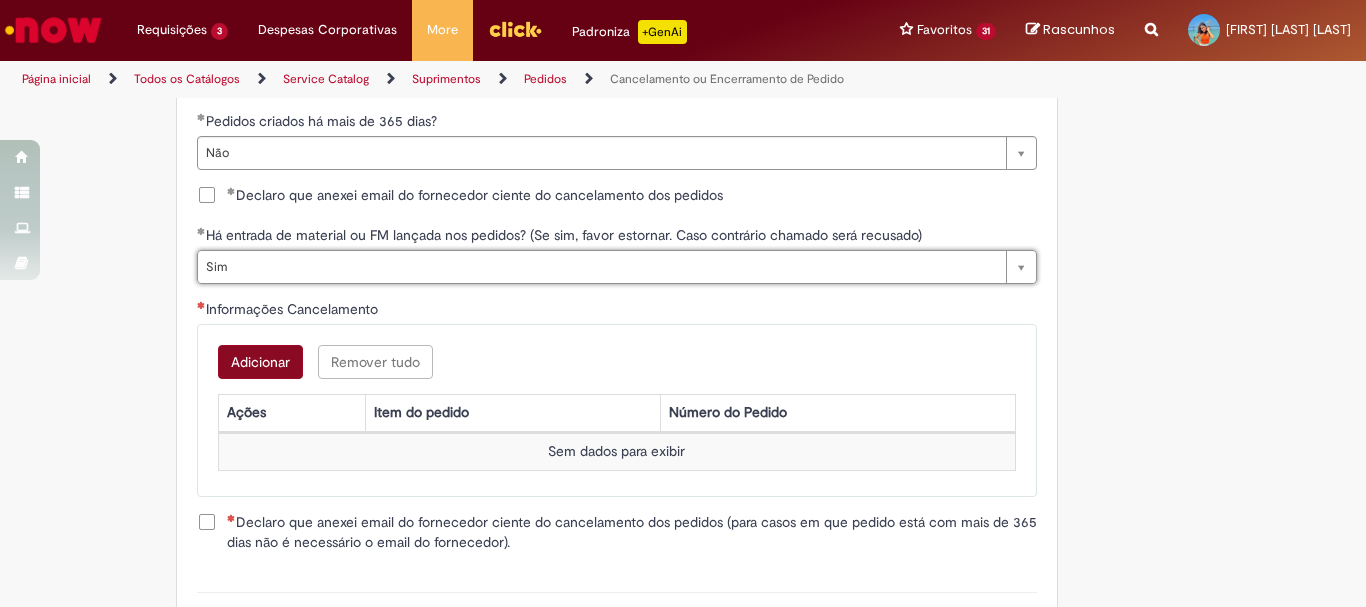 scroll, scrollTop: 0, scrollLeft: 0, axis: both 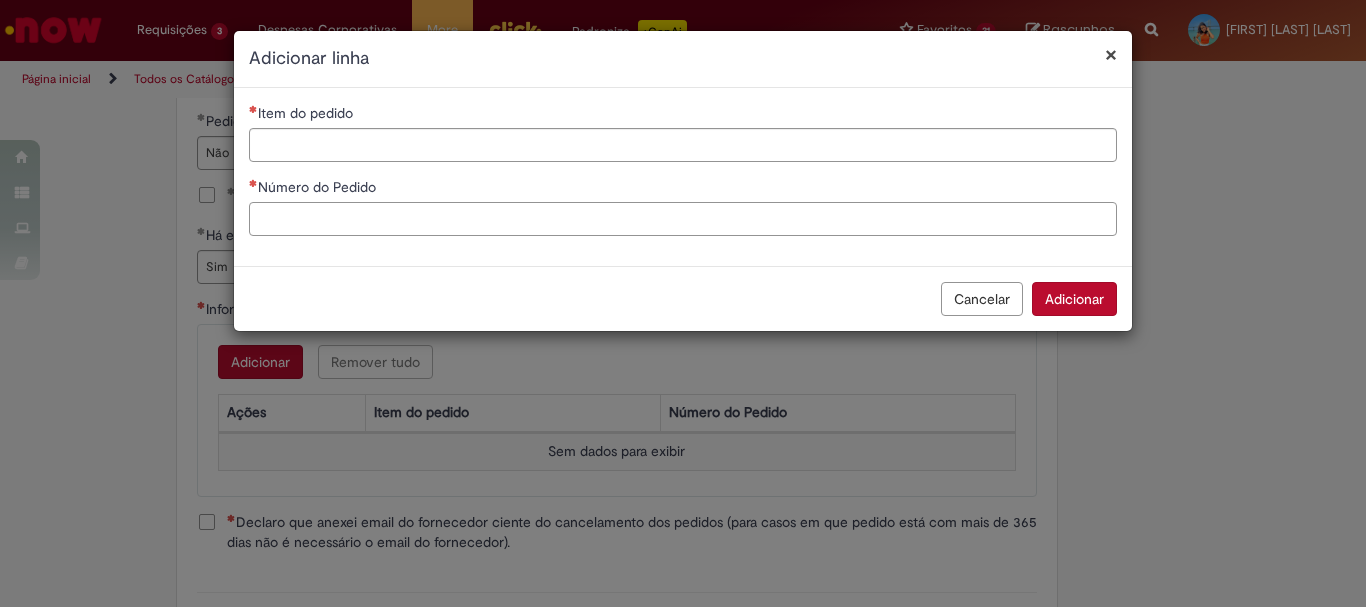 click on "Número do Pedido" at bounding box center (683, 219) 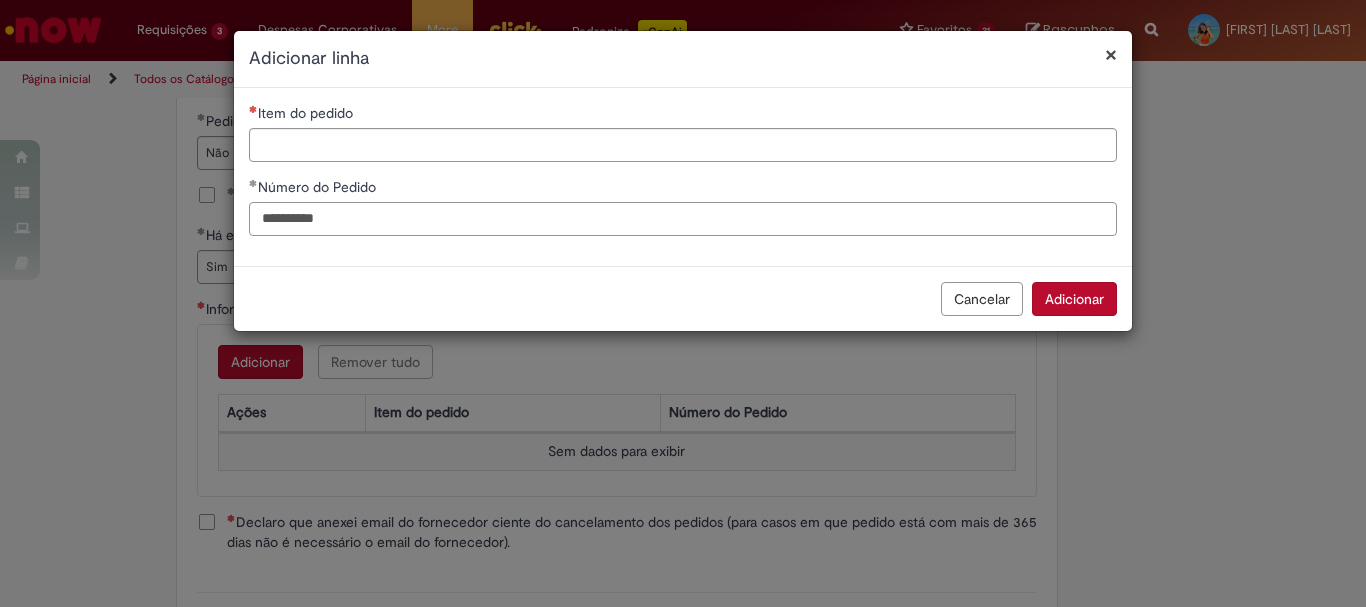 type on "**********" 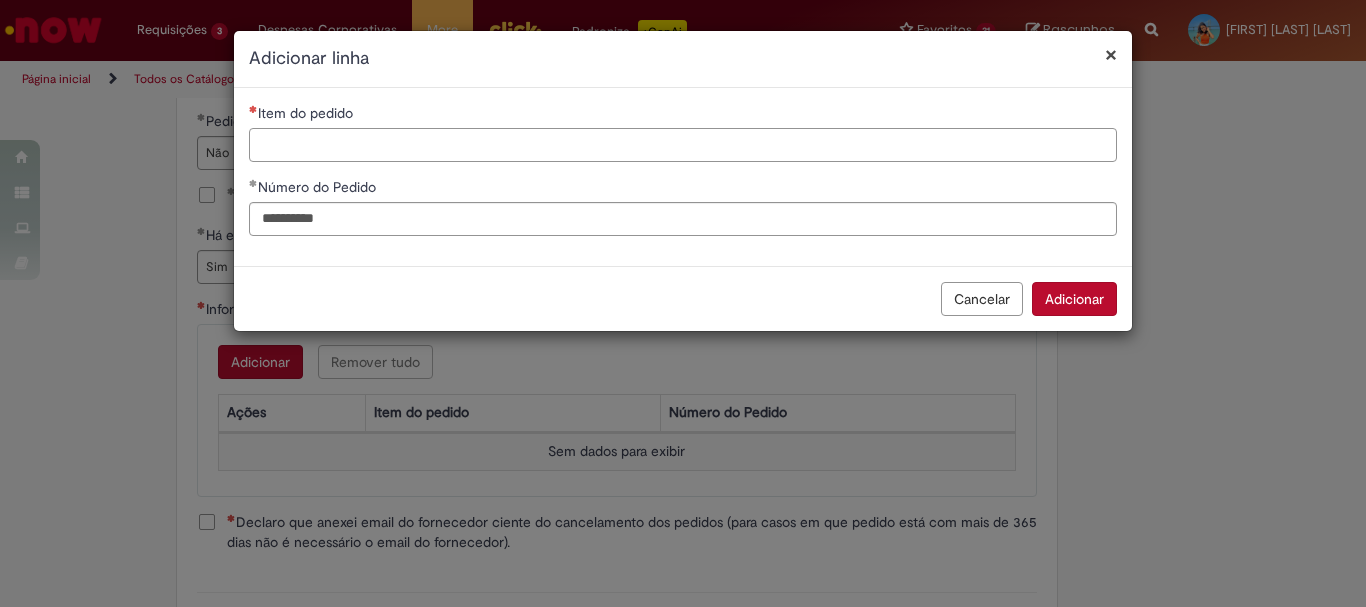 click on "Item do pedido" at bounding box center (683, 145) 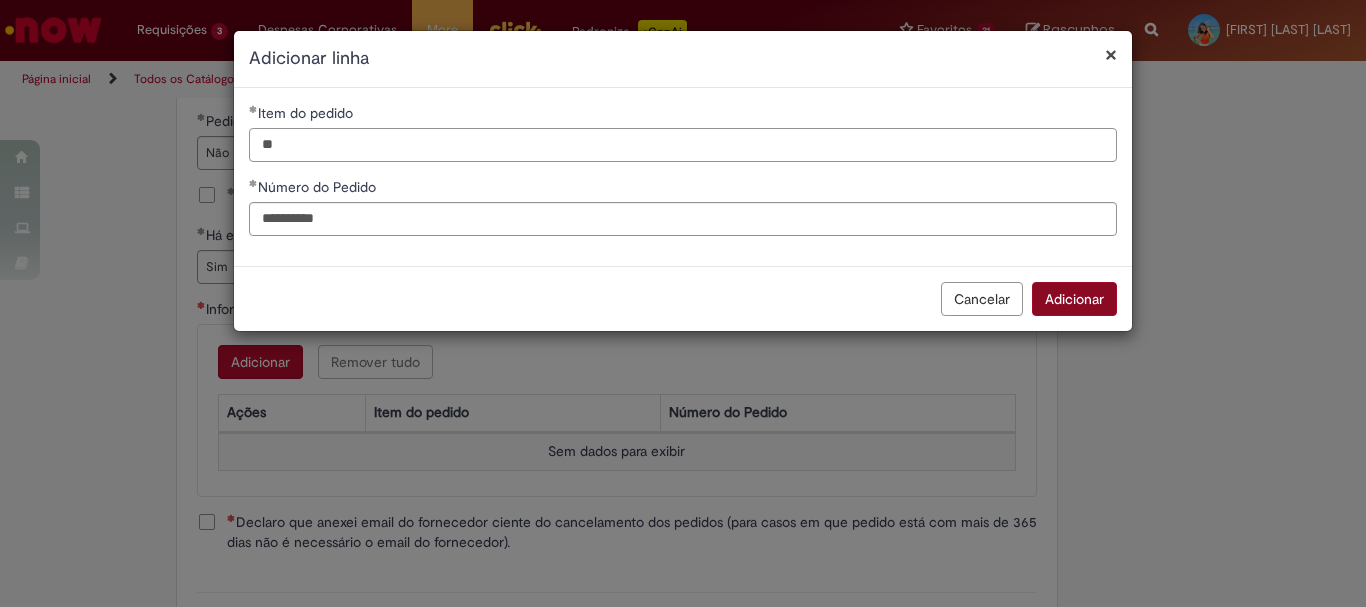 type on "**" 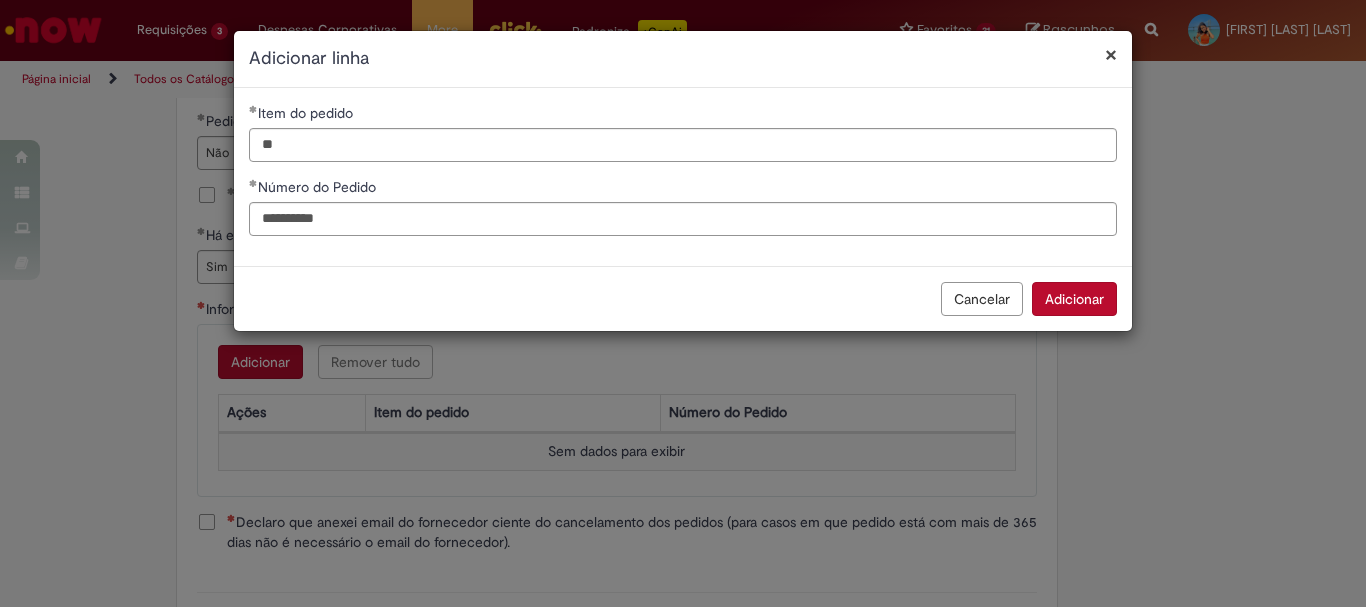click on "Adicionar" at bounding box center (1074, 299) 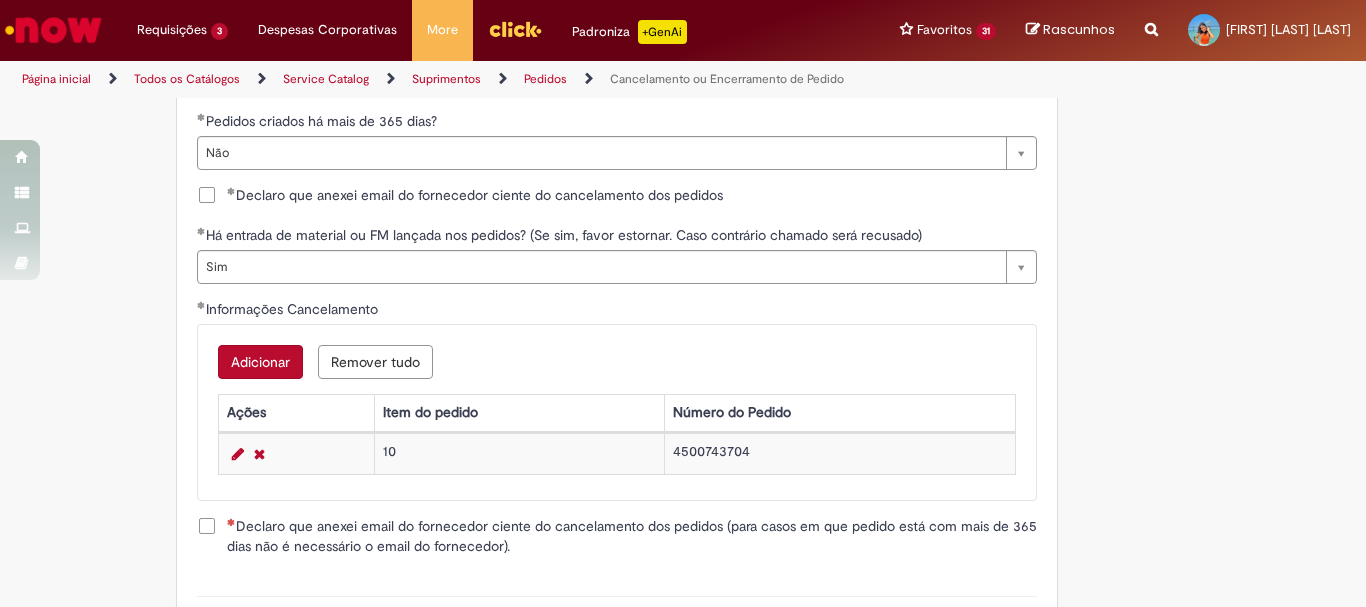 scroll, scrollTop: 1100, scrollLeft: 0, axis: vertical 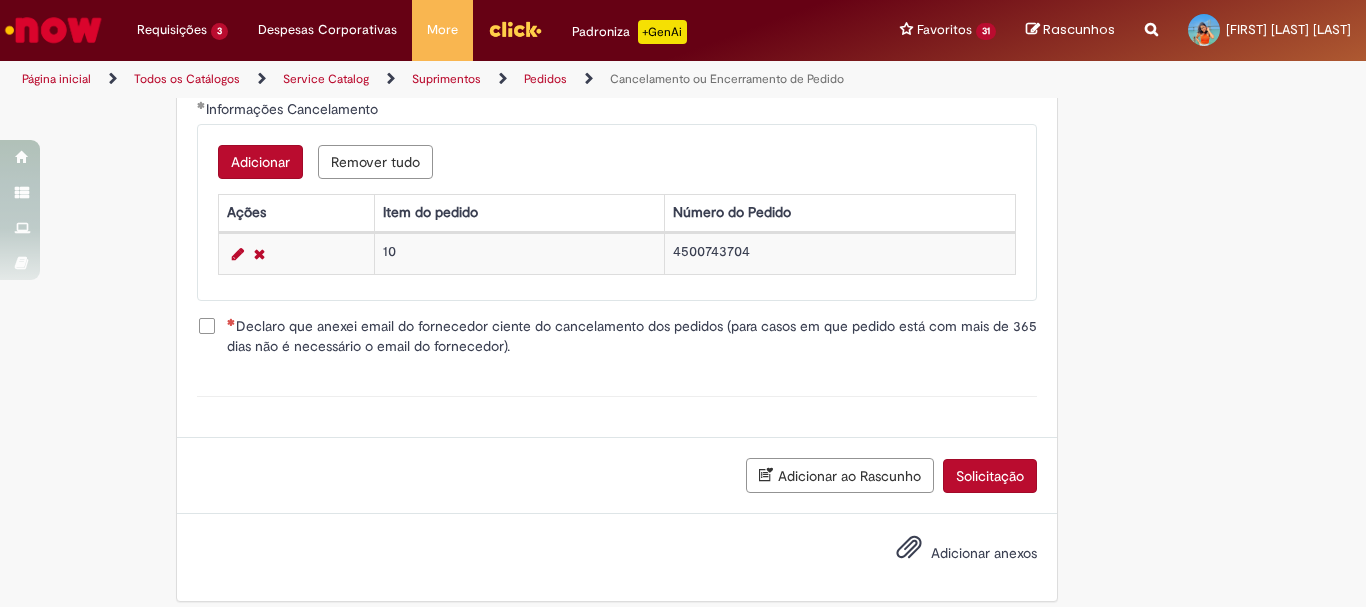 click on "**********" at bounding box center [617, -14] 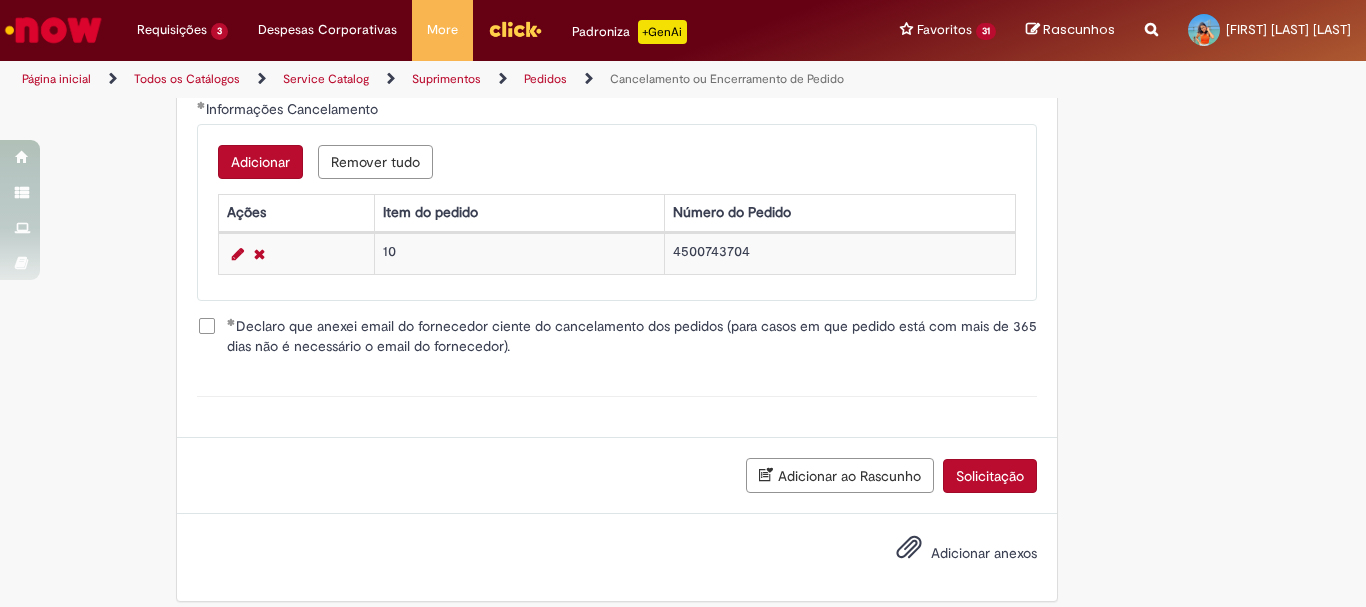 click on "Solicitação" at bounding box center (990, 476) 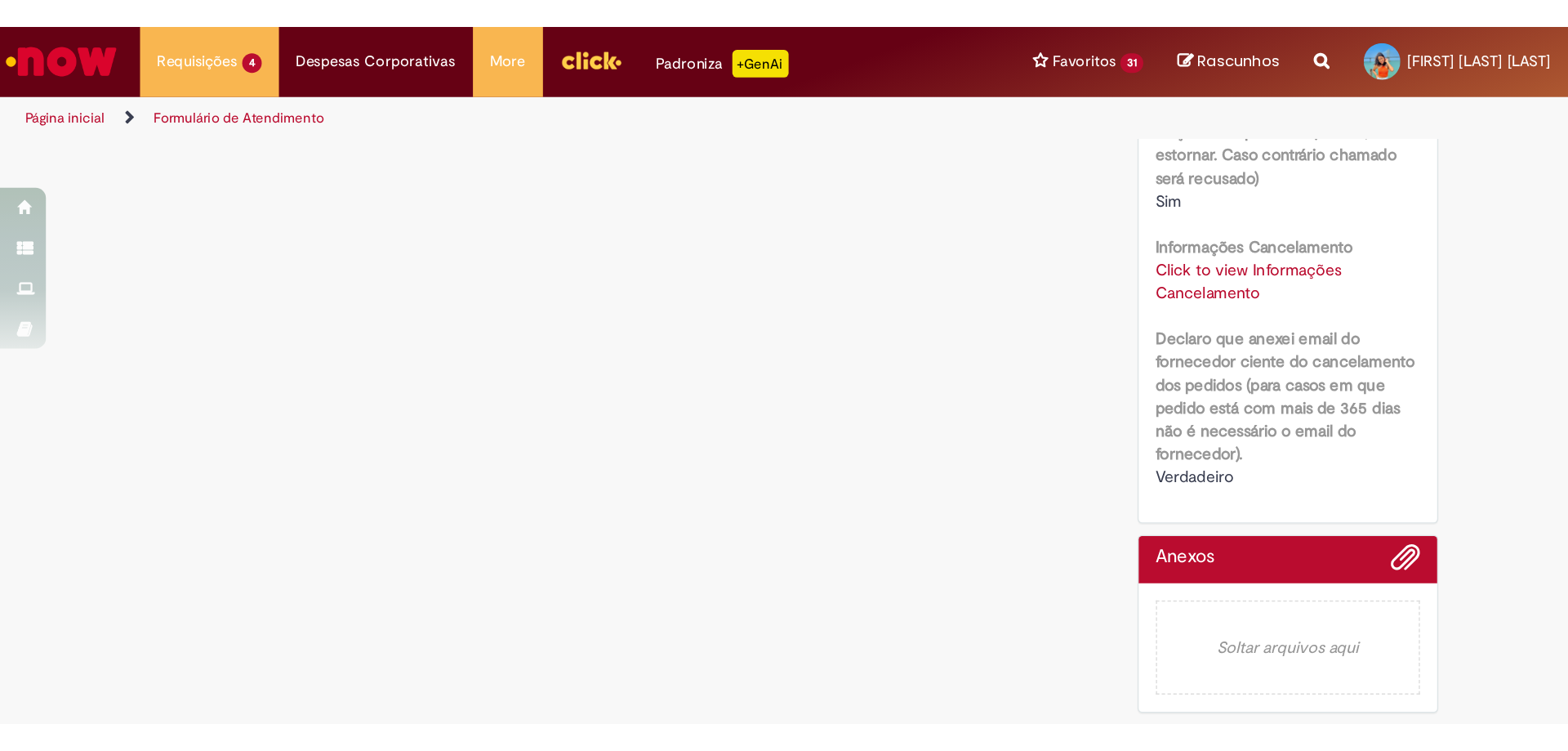scroll, scrollTop: 0, scrollLeft: 0, axis: both 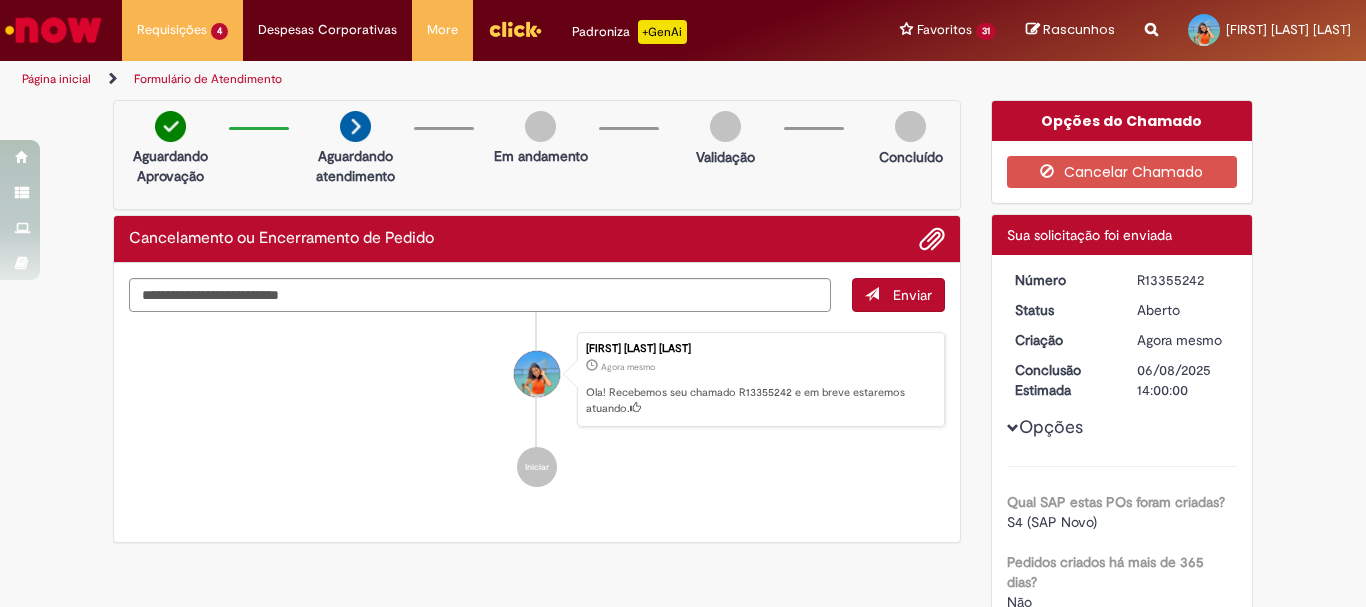 click on "R13355242" at bounding box center (1183, 280) 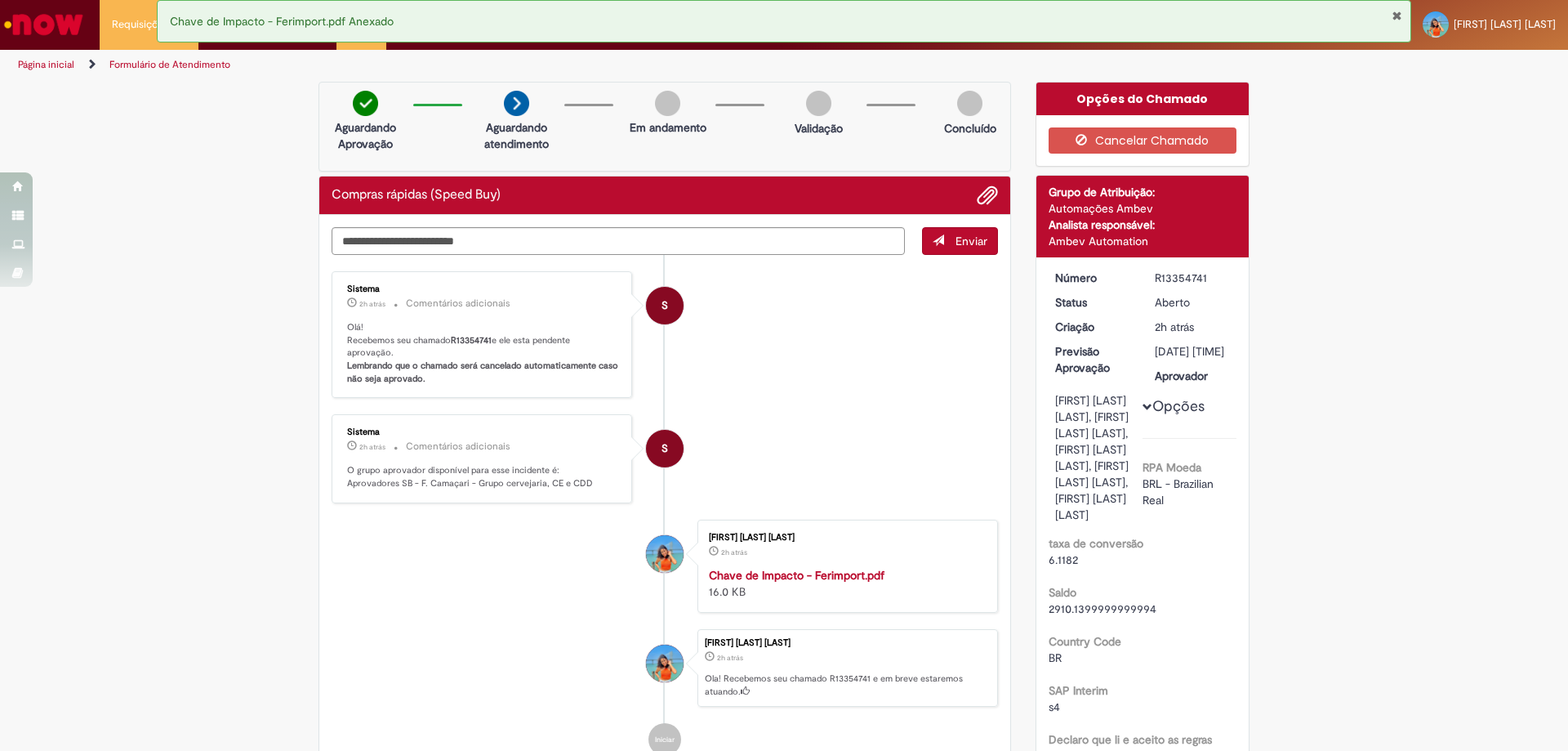 scroll, scrollTop: 0, scrollLeft: 0, axis: both 